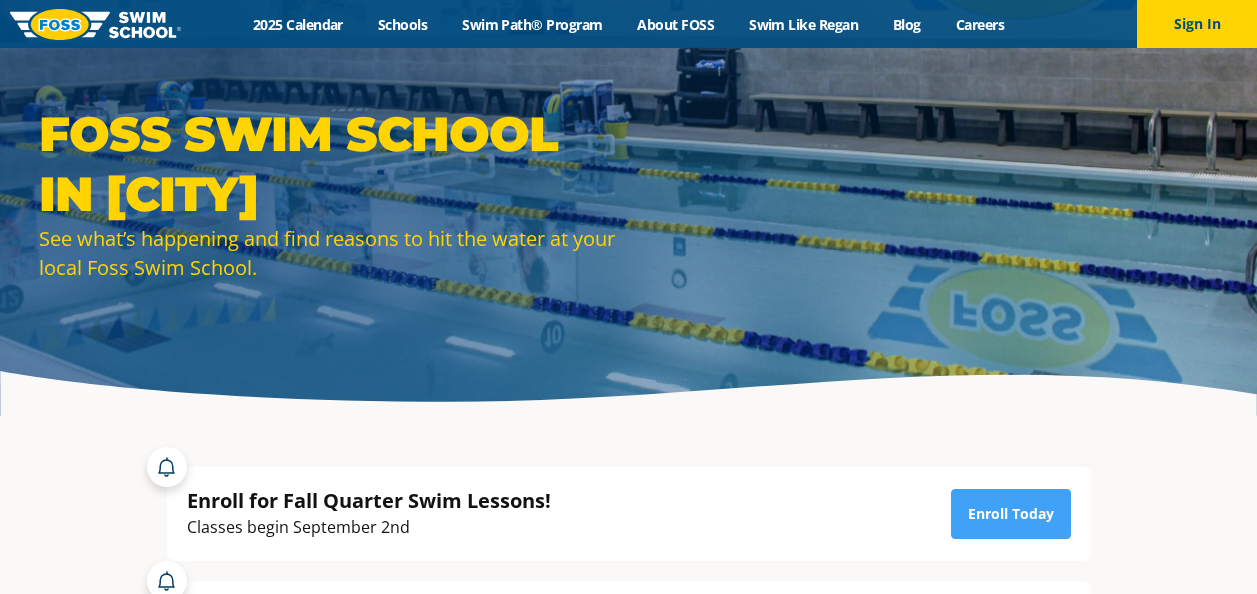 scroll, scrollTop: 0, scrollLeft: 0, axis: both 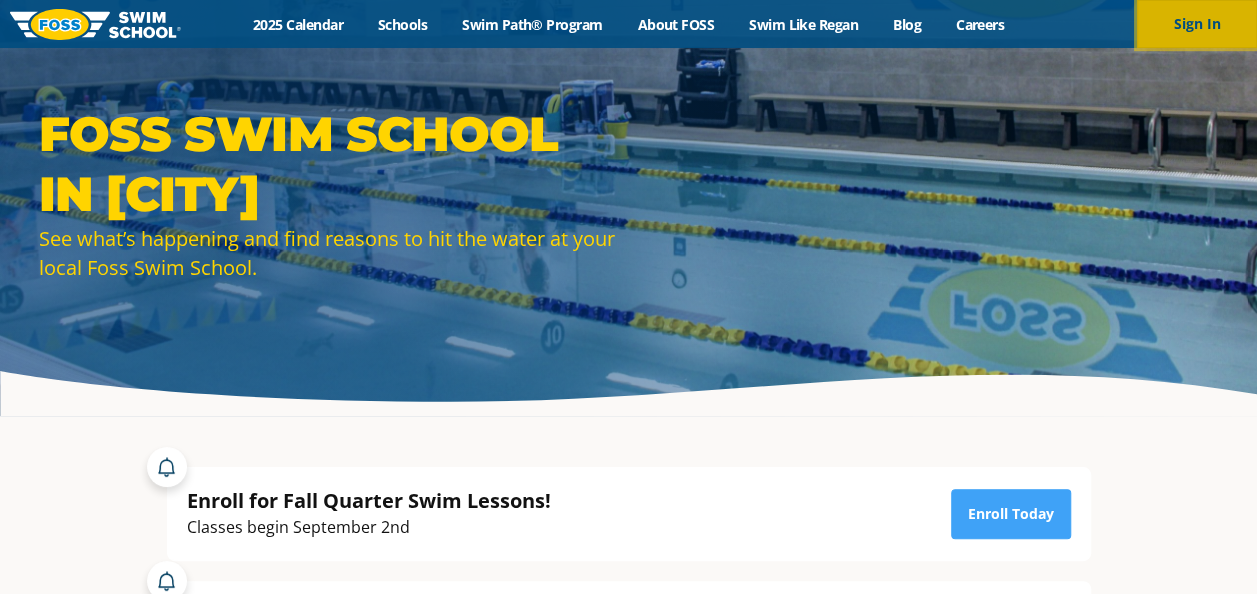 click on "Sign In" at bounding box center [1197, 24] 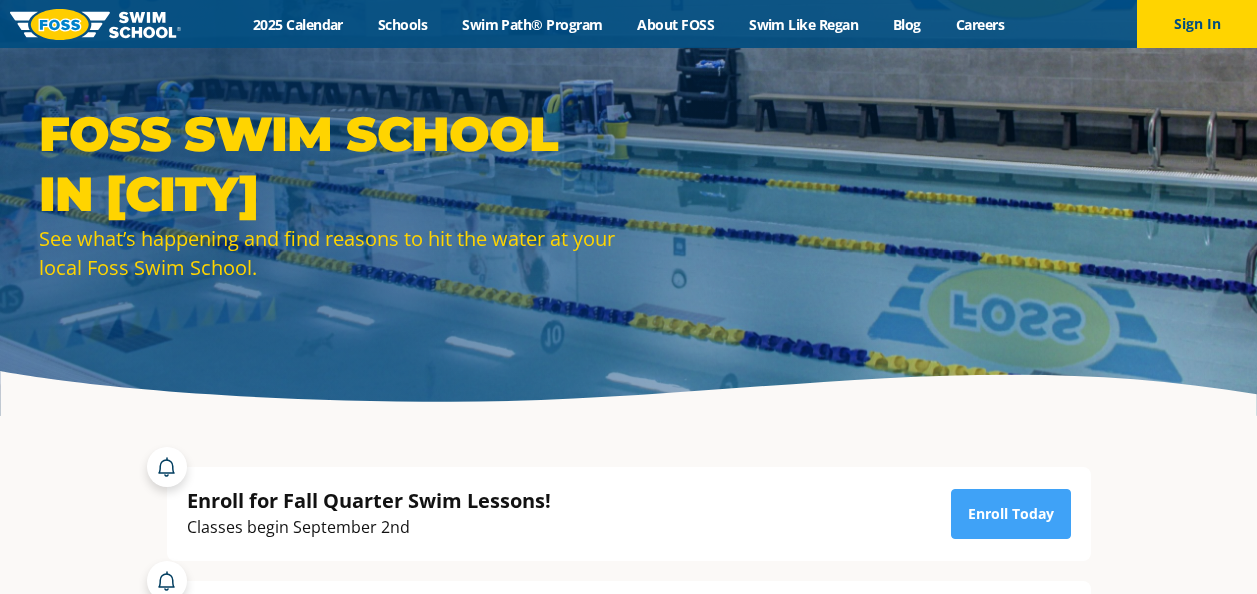 scroll, scrollTop: 0, scrollLeft: 0, axis: both 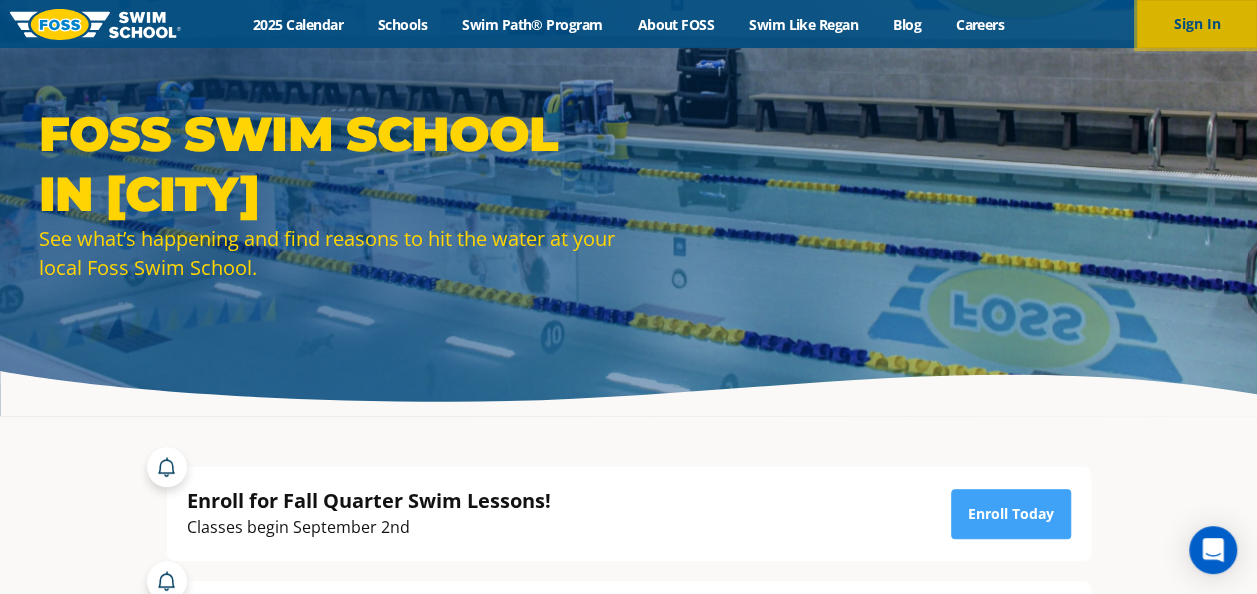 click on "Sign In" at bounding box center (1197, 24) 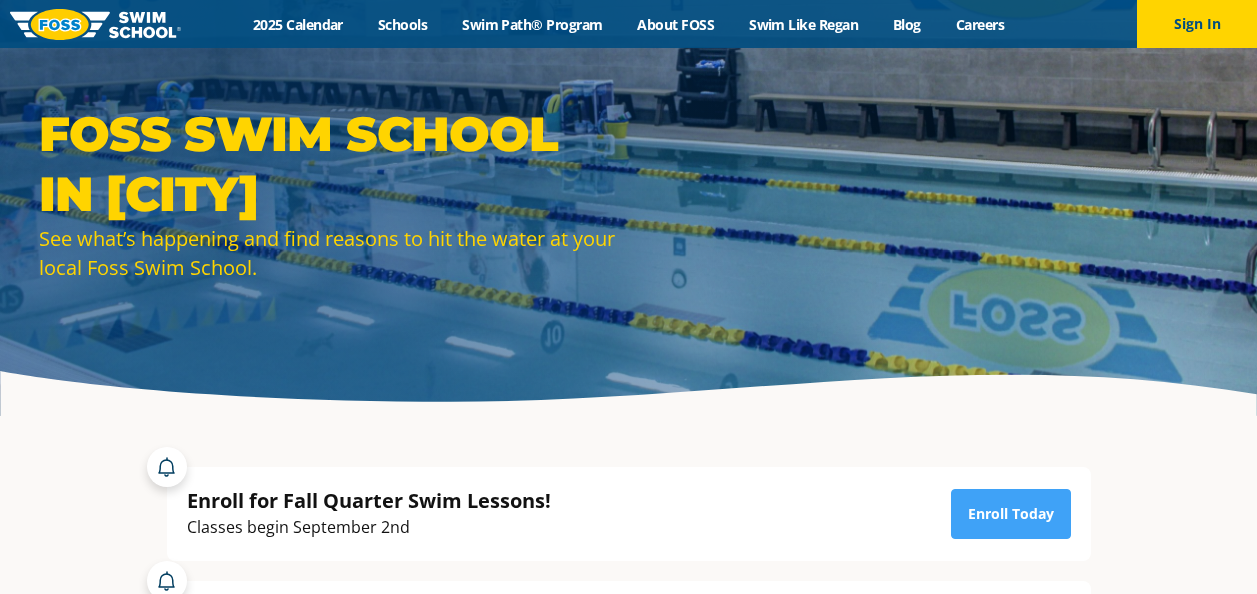 scroll, scrollTop: 0, scrollLeft: 0, axis: both 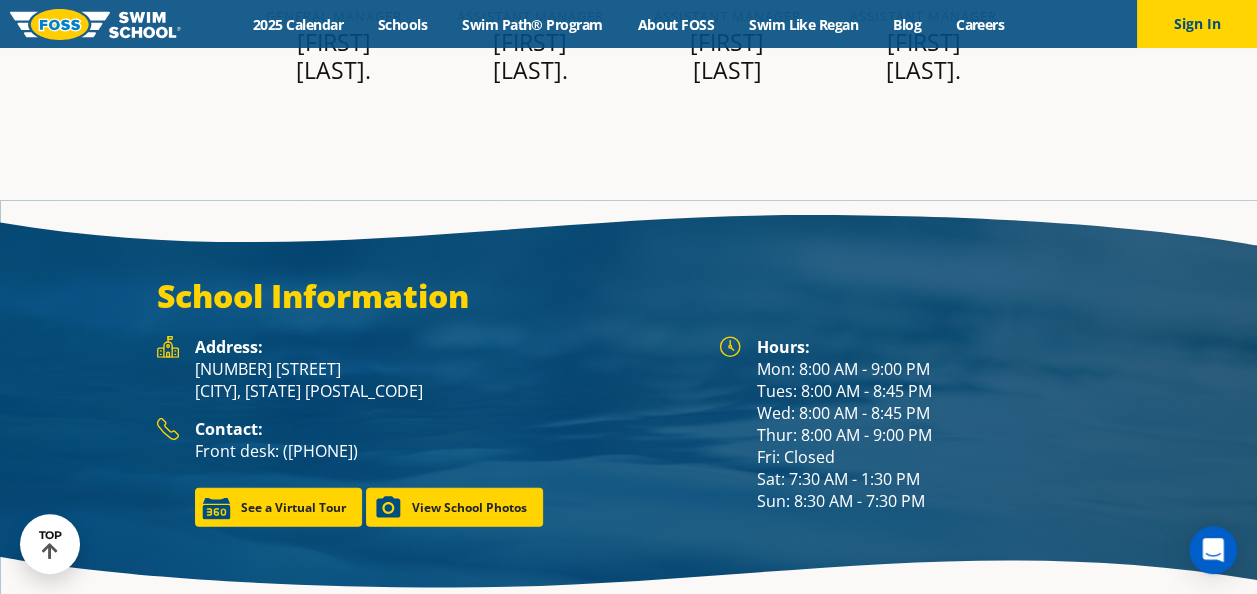 click on "School Information
Hours:
Mon: 8:00 AM - 9:00 PM Tues: 8:00 AM - 8:45 PM Wed: 8:00 AM - 8:45 PM Thur: 8:00 AM - 9:00 PM Fri: Closed Sat: 7:30 AM - 1:30 PM Sun: 8:30 AM - 7:30 PM
Address:
9455 Garland Lane Maple Grove, MN 55311
Contact:" at bounding box center (628, 401) 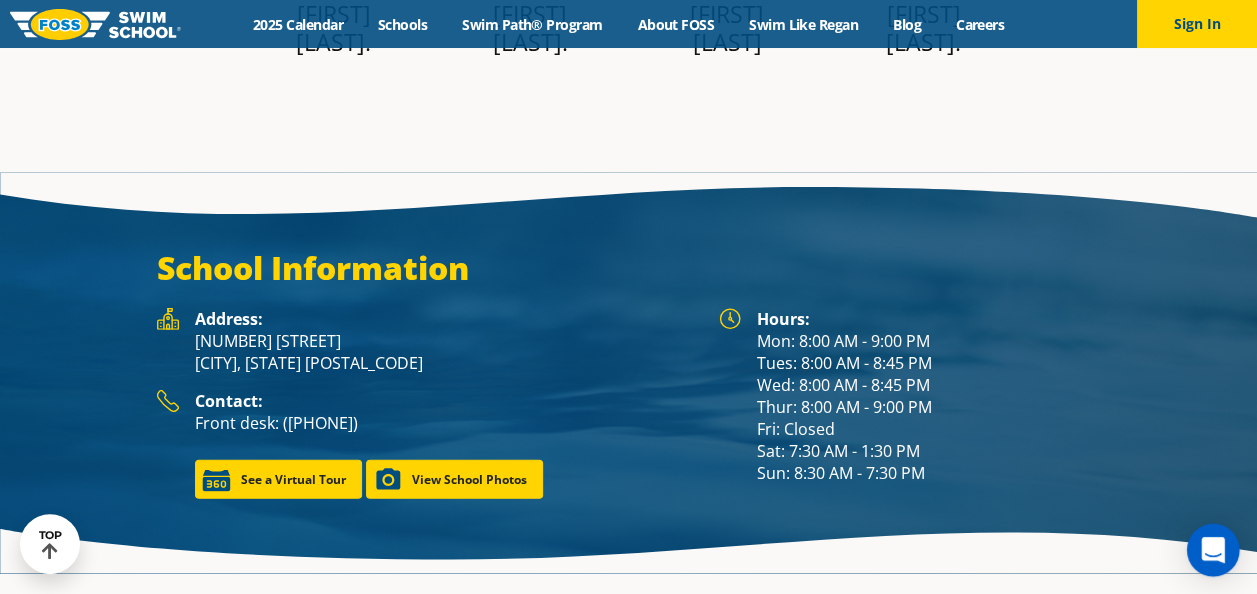 scroll, scrollTop: 2524, scrollLeft: 0, axis: vertical 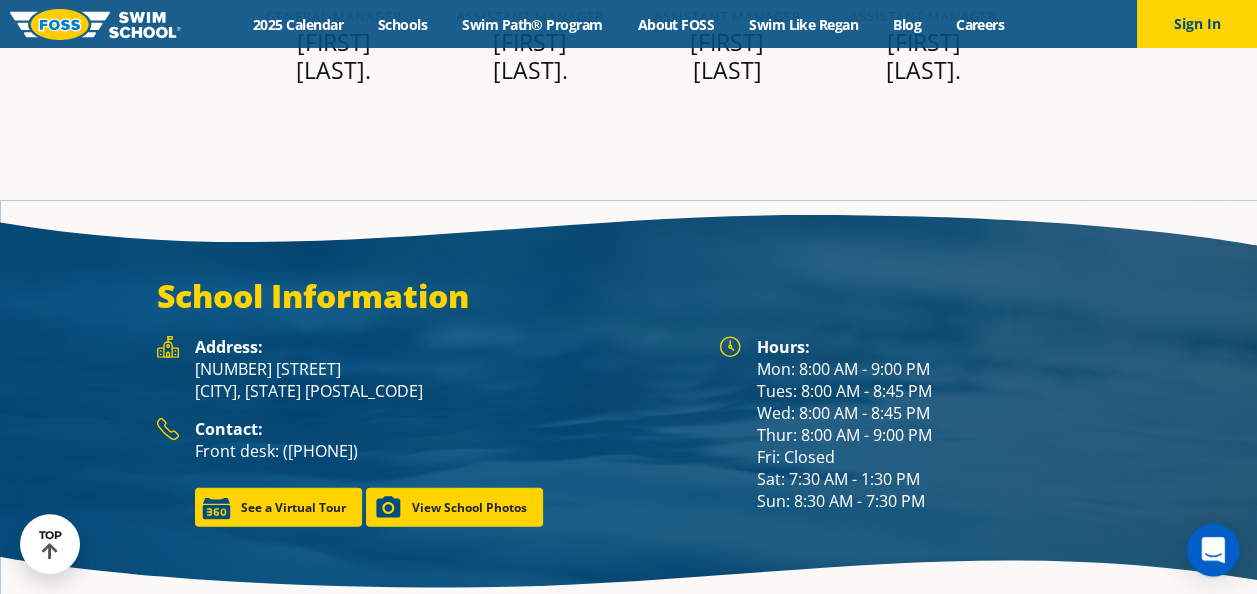 click 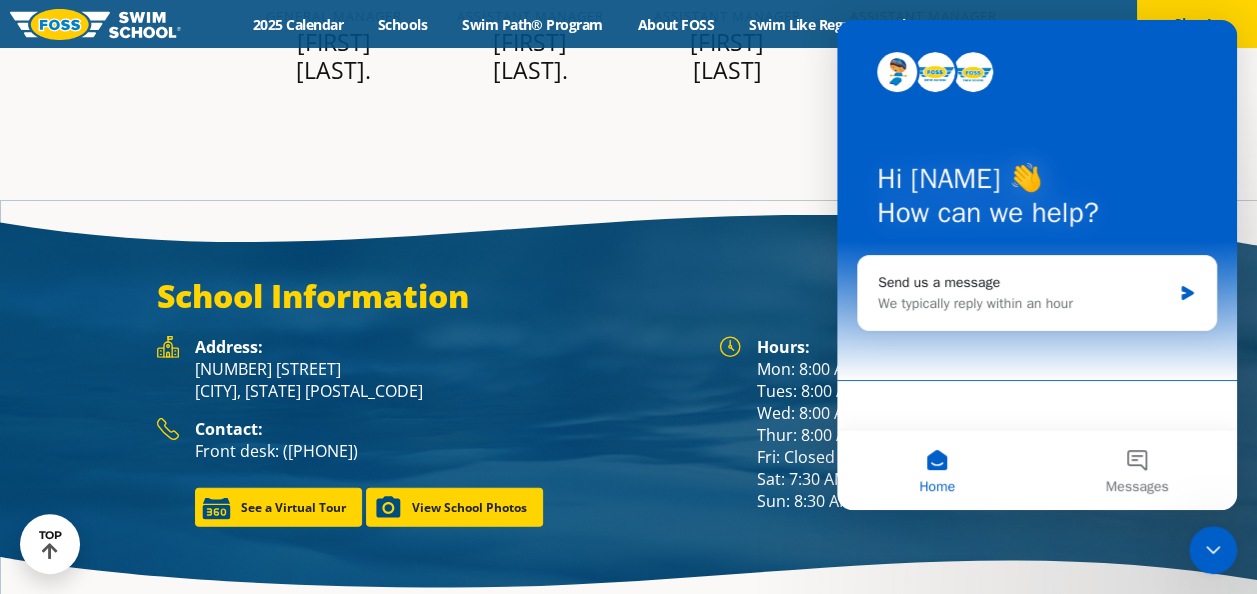 scroll, scrollTop: 0, scrollLeft: 0, axis: both 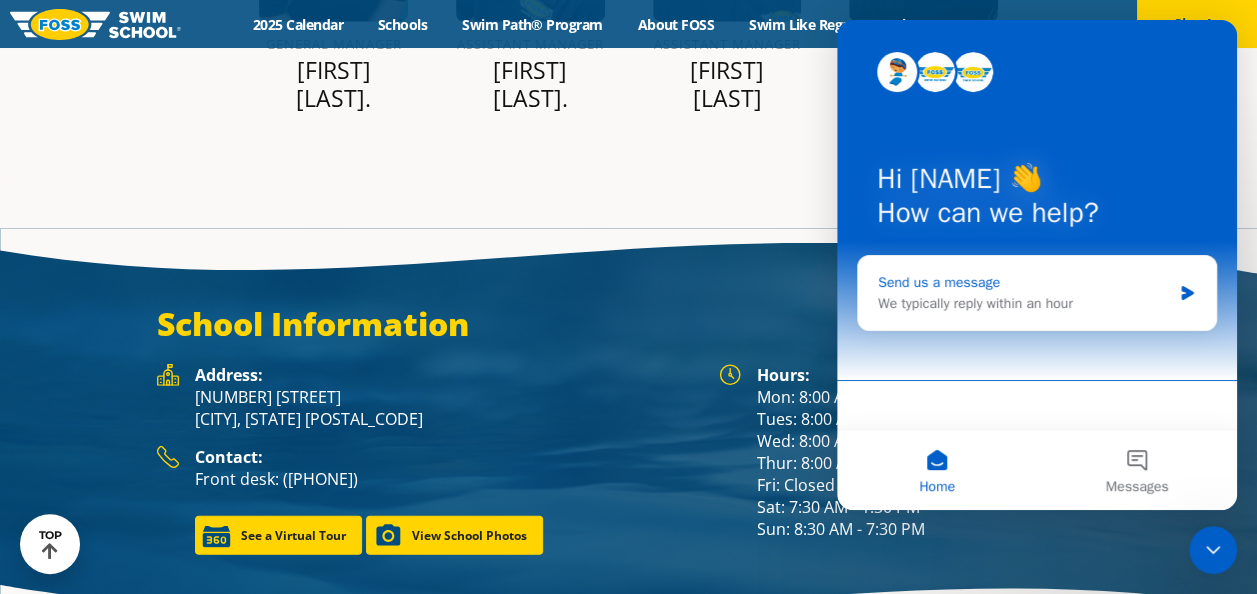 click on "Send us a message" at bounding box center [1024, 282] 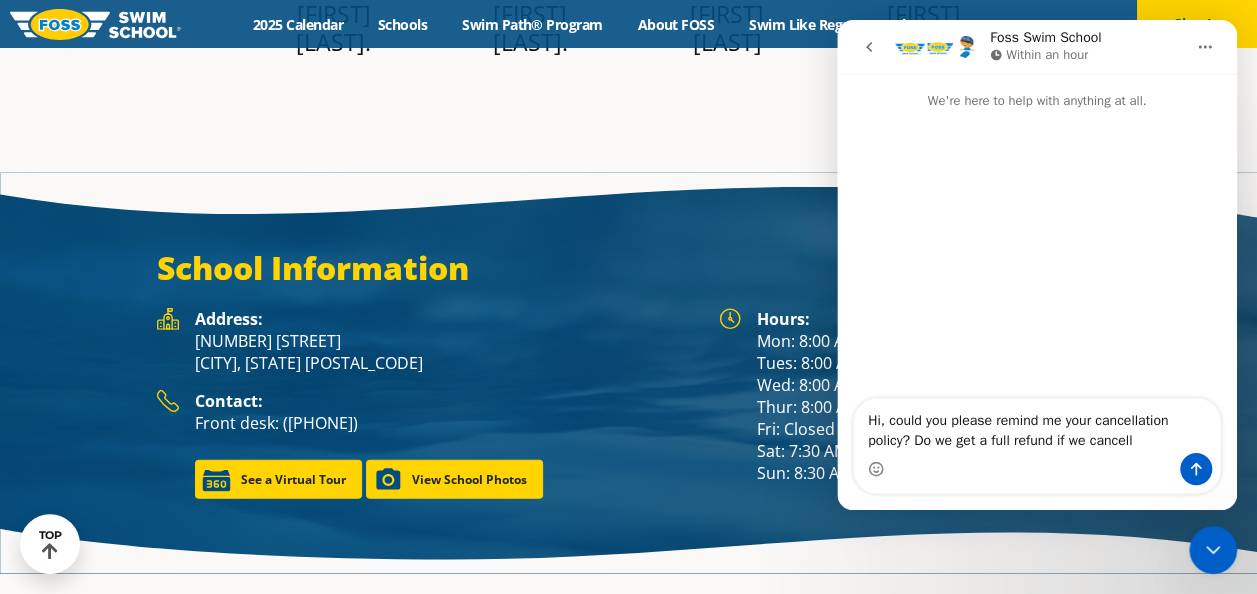 scroll, scrollTop: 2524, scrollLeft: 0, axis: vertical 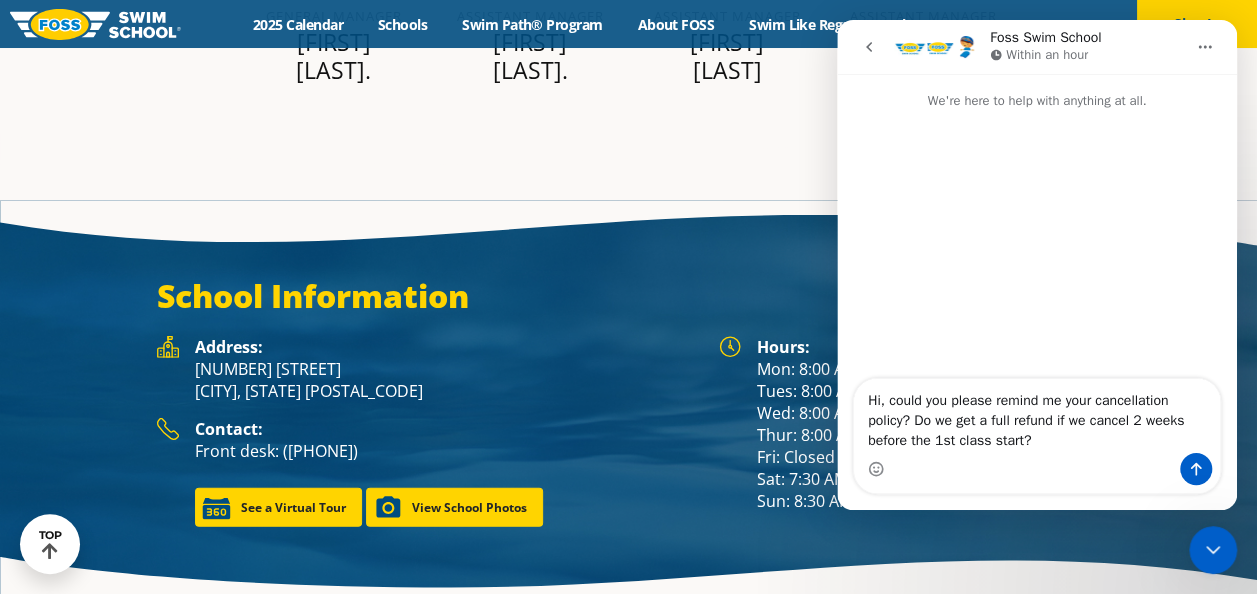 type on "Hi, could you please remind me your cancellation policy? Do we get a full refund if we cancel 2 weeks before the 1st class start?" 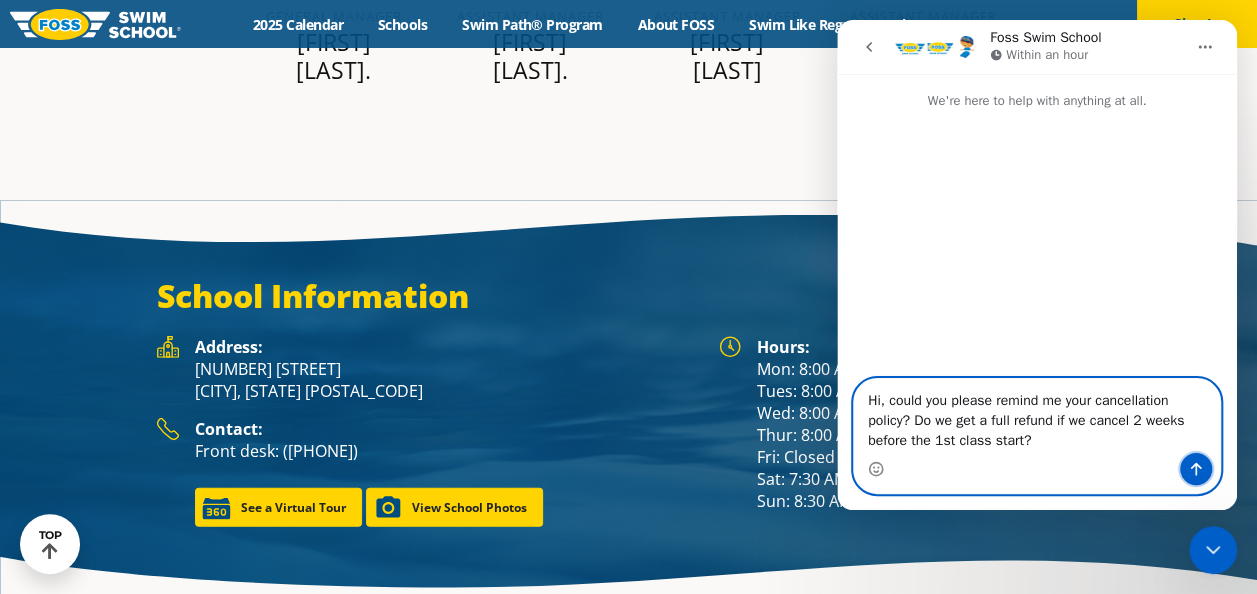 click at bounding box center (1196, 469) 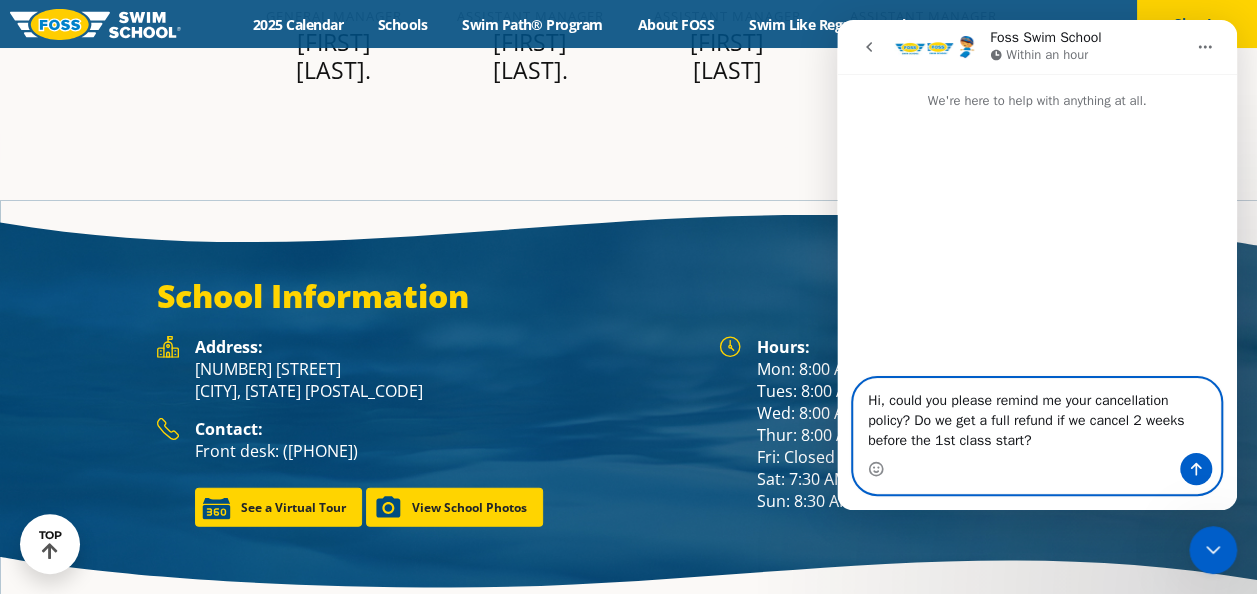 type 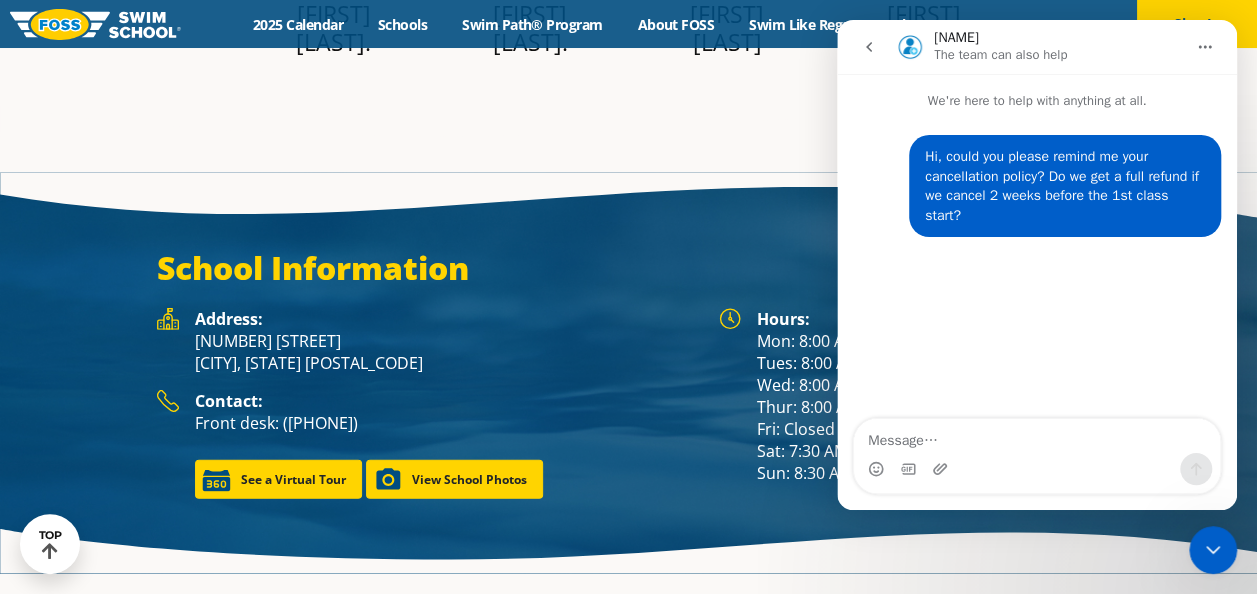 scroll, scrollTop: 2524, scrollLeft: 0, axis: vertical 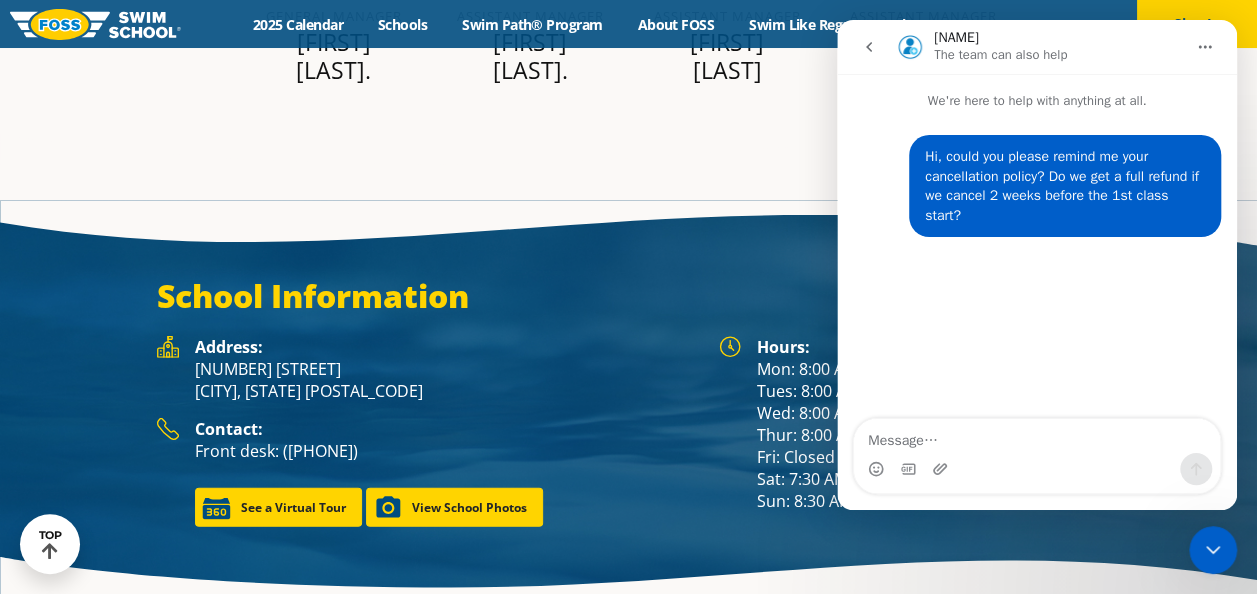 click on "School Information
Hours:
Mon: 8:00 AM - 9:00 PM Tues: 8:00 AM - 8:45 PM Wed: 8:00 AM - 8:45 PM Thur: 8:00 AM - 9:00 PM Fri: Closed Sat: 7:30 AM - 1:30 PM Sun: 8:30 AM - 7:30 PM
Address:
9455 Garland Lane Maple Grove, MN 55311
Contact:" at bounding box center [628, 401] 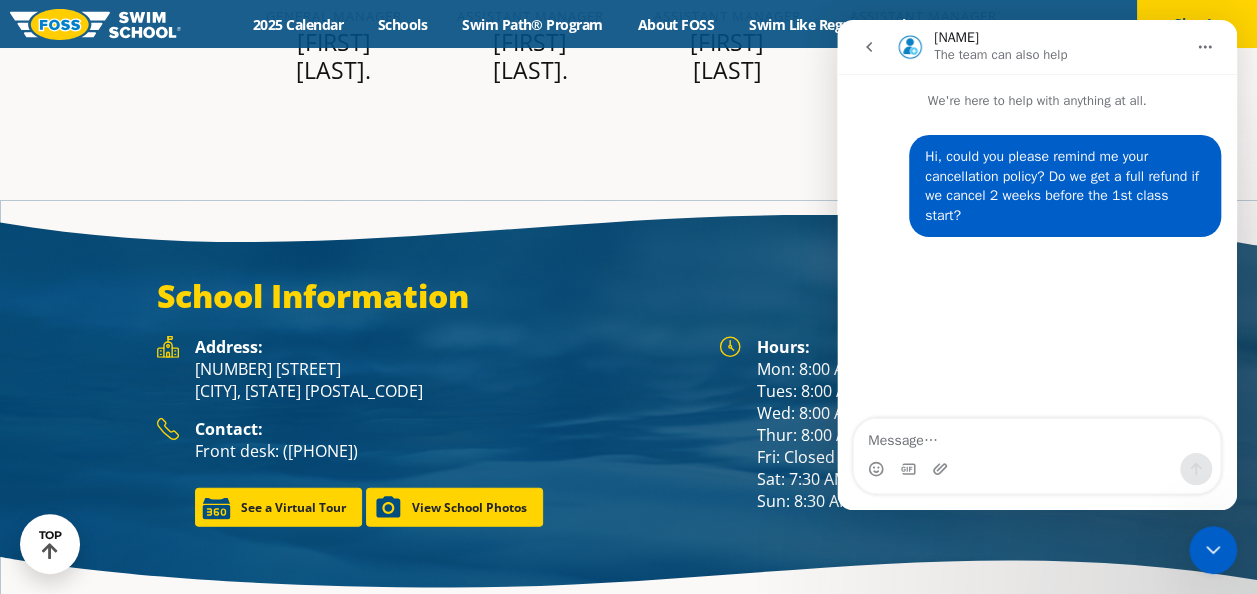 click 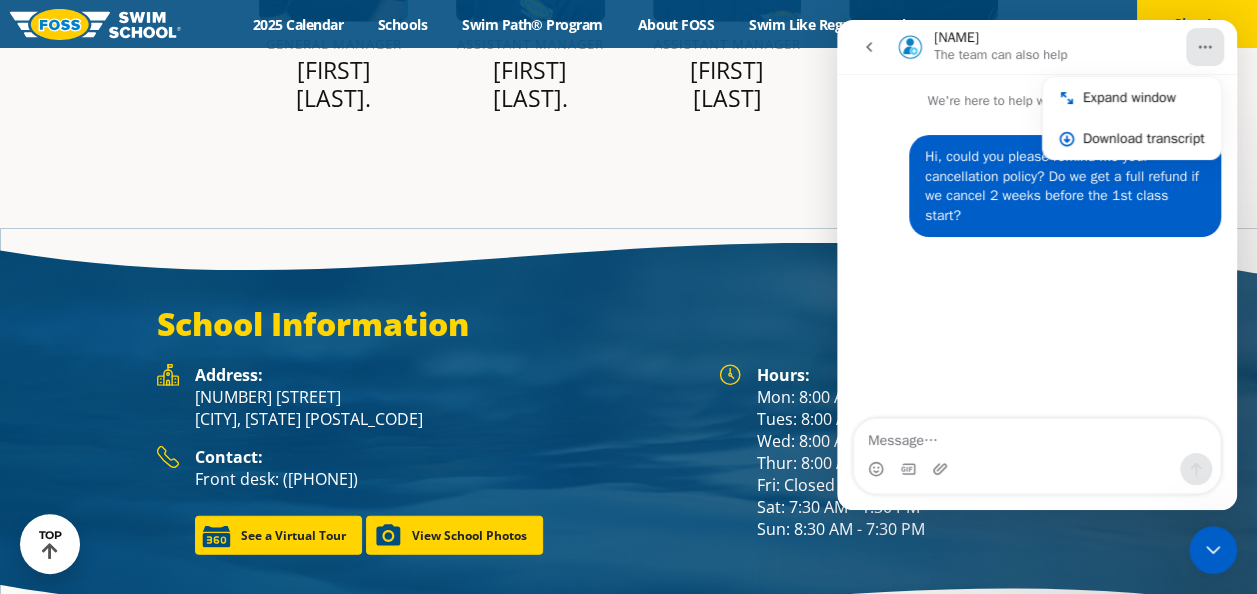 scroll, scrollTop: 2552, scrollLeft: 0, axis: vertical 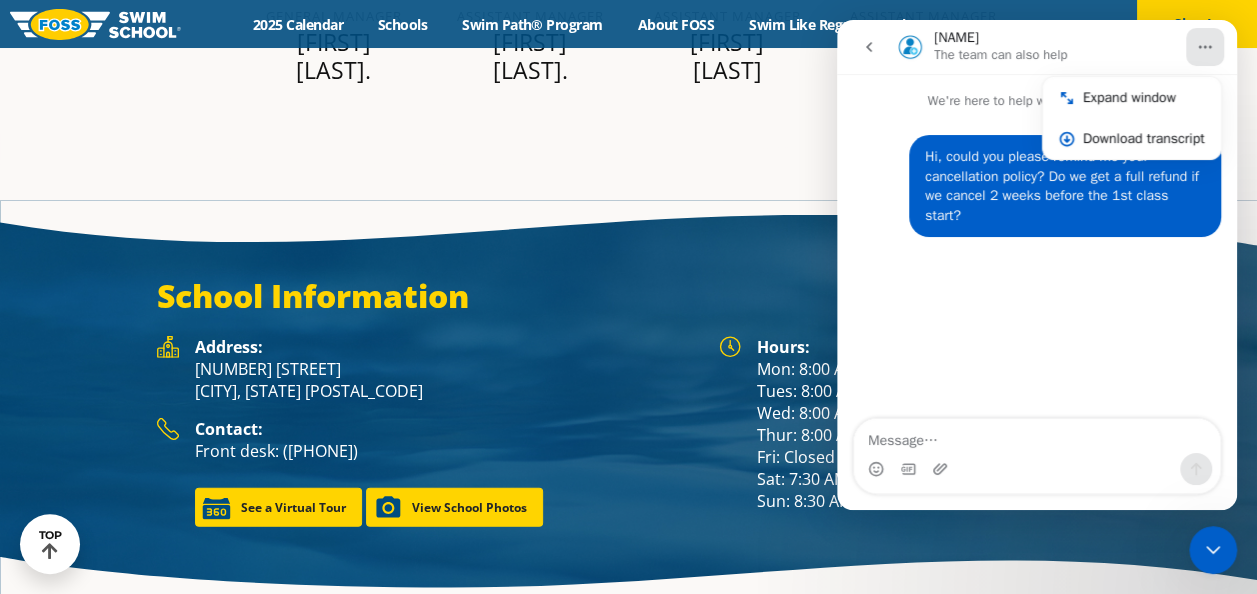 click on "School Information
Hours:
Mon: 8:00 AM - 9:00 PM Tues: 8:00 AM - 8:45 PM Wed: 8:00 AM - 8:45 PM Thur: 8:00 AM - 9:00 PM Fri: Closed Sat: 7:30 AM - 1:30 PM Sun: 8:30 AM - 7:30 PM
Address:
9455 Garland Lane Maple Grove, MN 55311
Contact:" at bounding box center (628, 401) 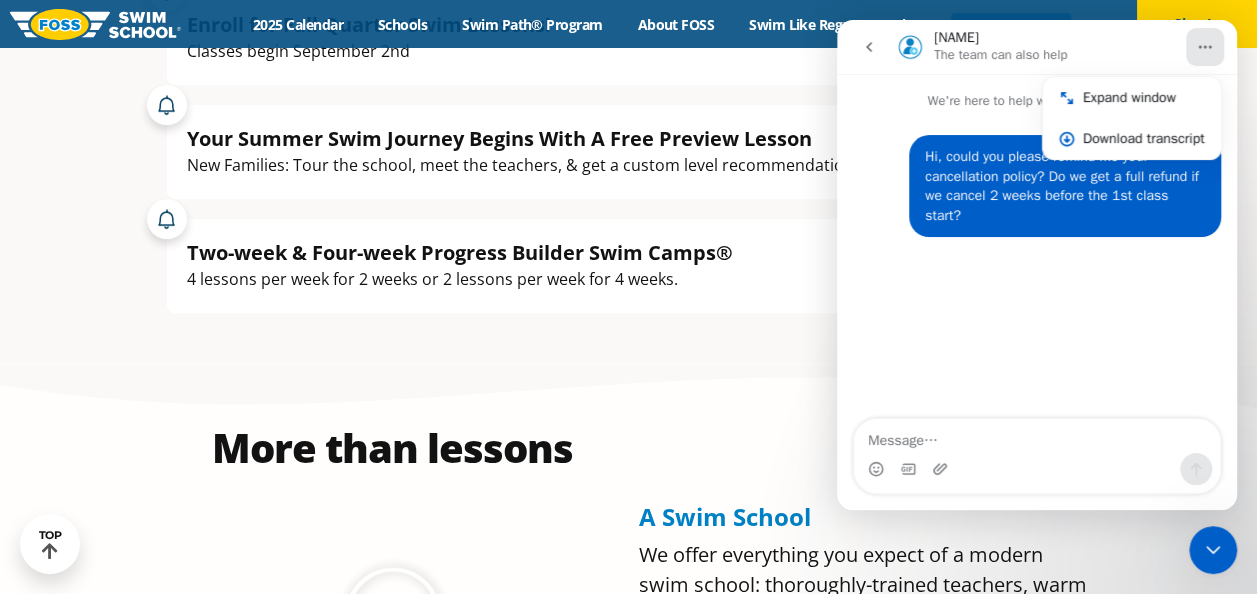 scroll, scrollTop: 419, scrollLeft: 0, axis: vertical 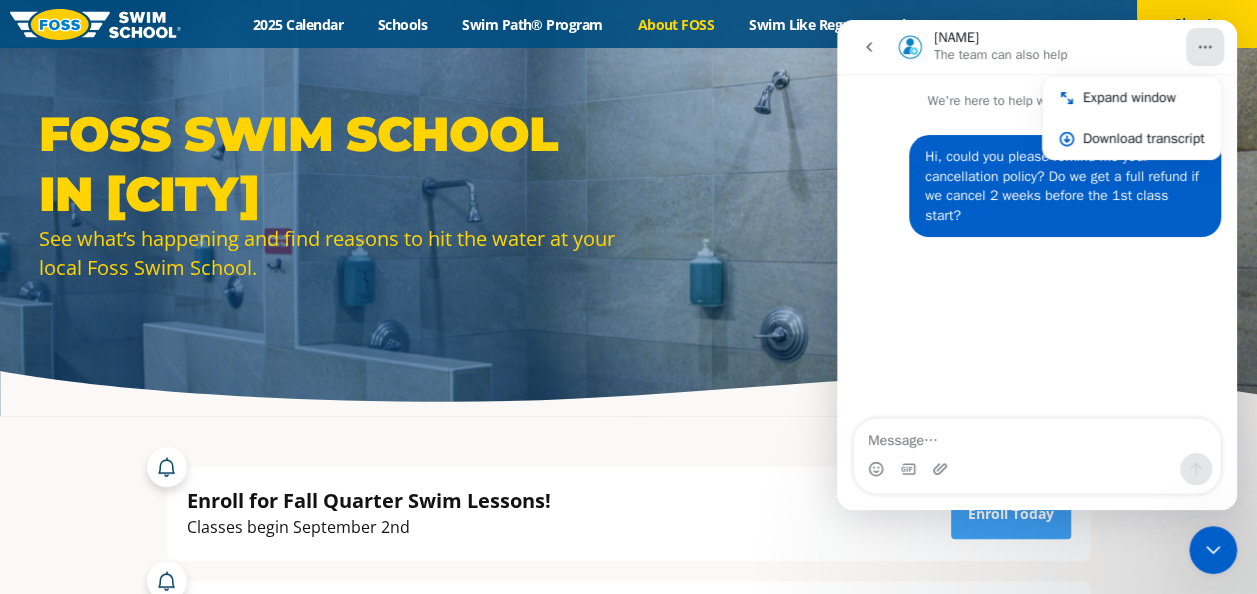 click on "About FOSS" at bounding box center [676, 24] 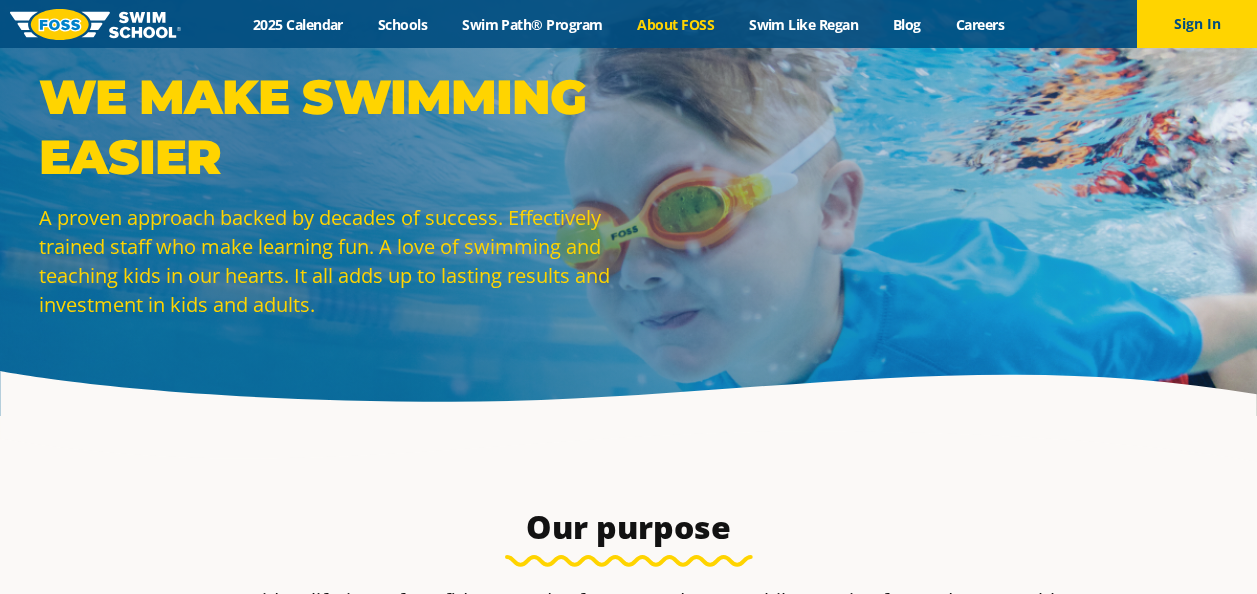 scroll, scrollTop: 0, scrollLeft: 0, axis: both 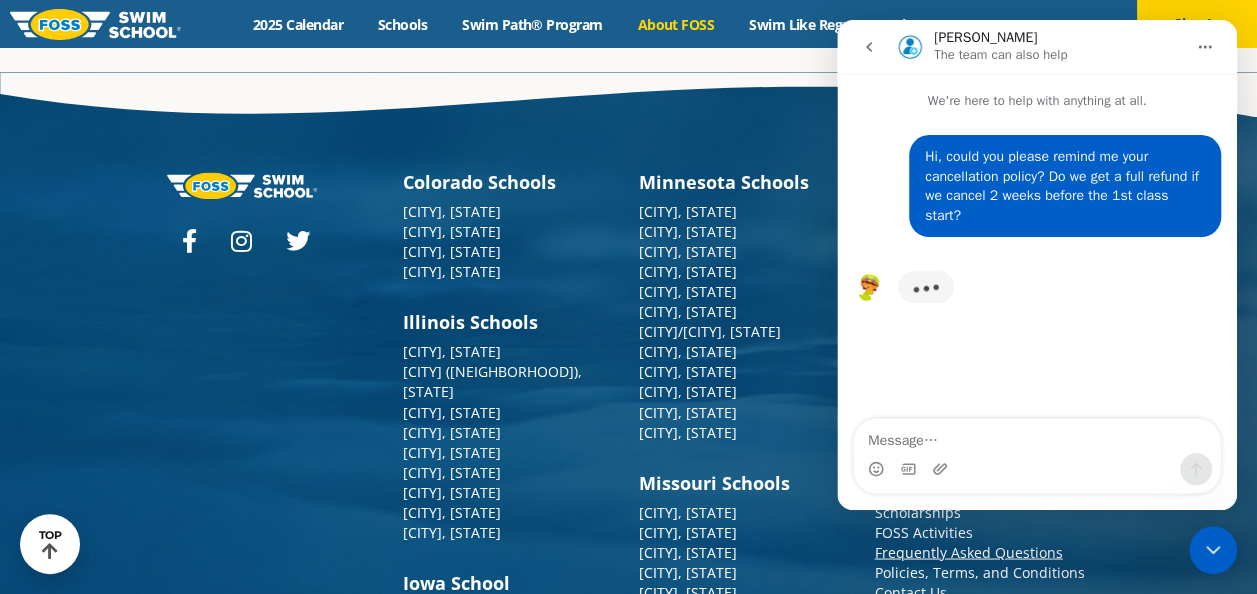click on "Frequently Asked Questions" at bounding box center (969, 551) 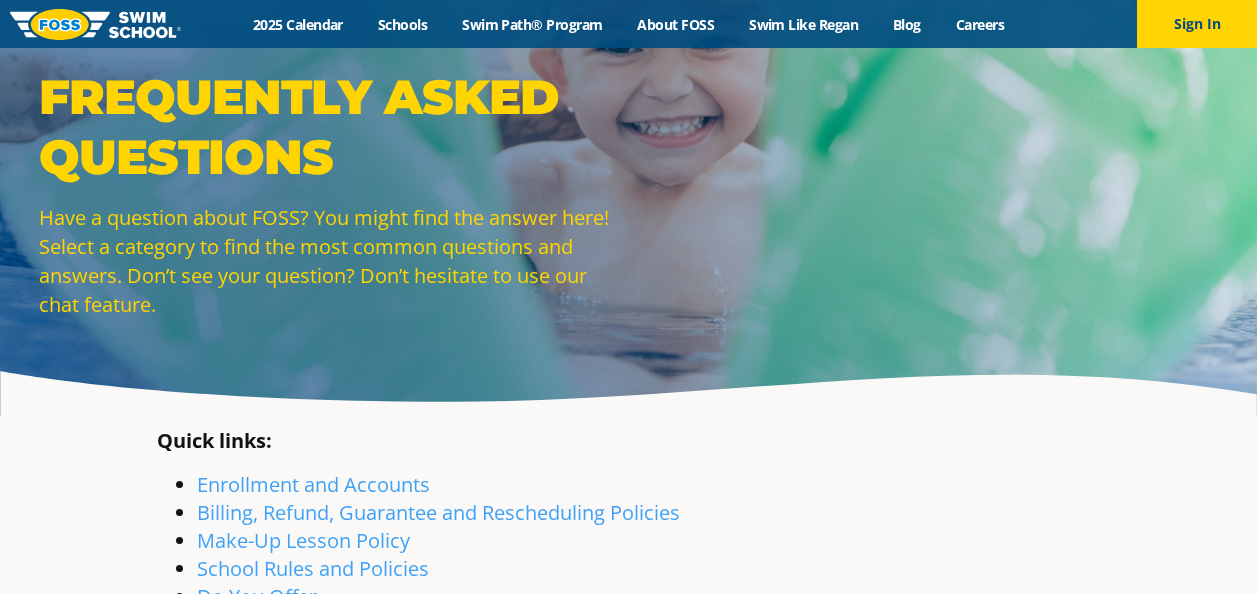 scroll, scrollTop: 0, scrollLeft: 0, axis: both 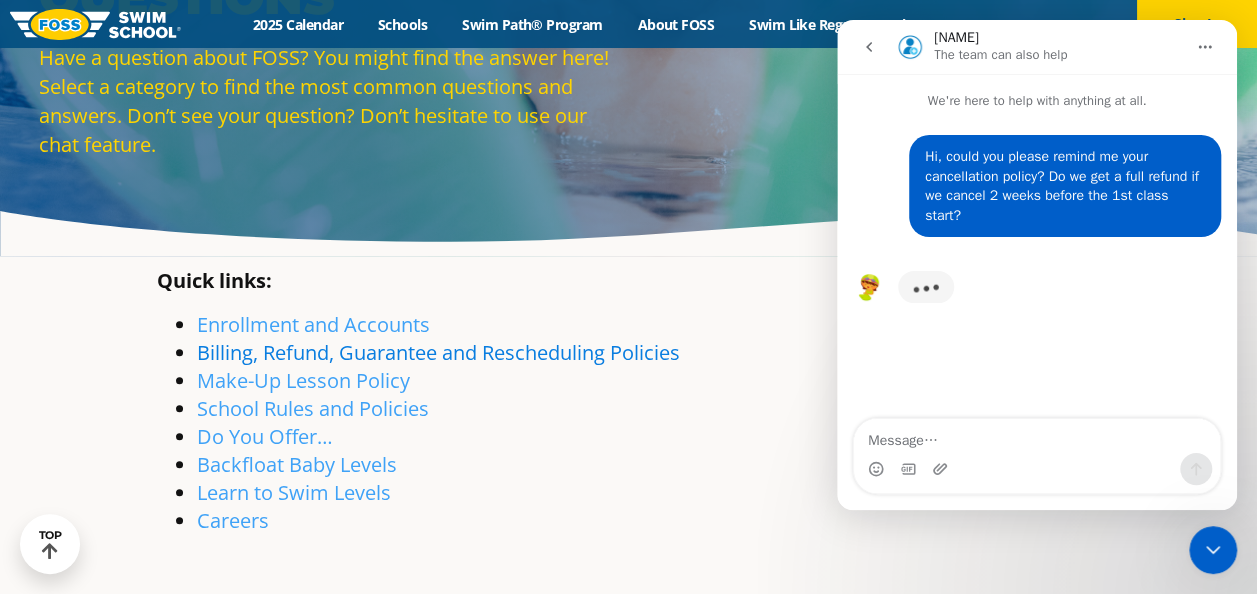click on "Billing, Refund, Guarantee and Rescheduling Policies" at bounding box center (438, 352) 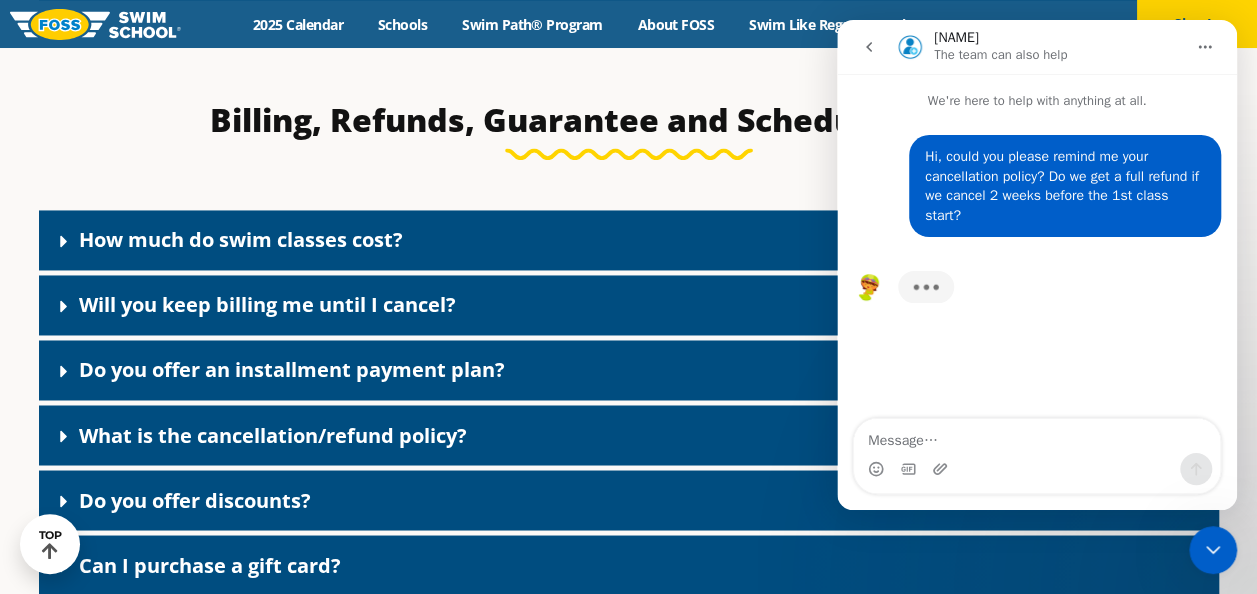 scroll, scrollTop: 1478, scrollLeft: 0, axis: vertical 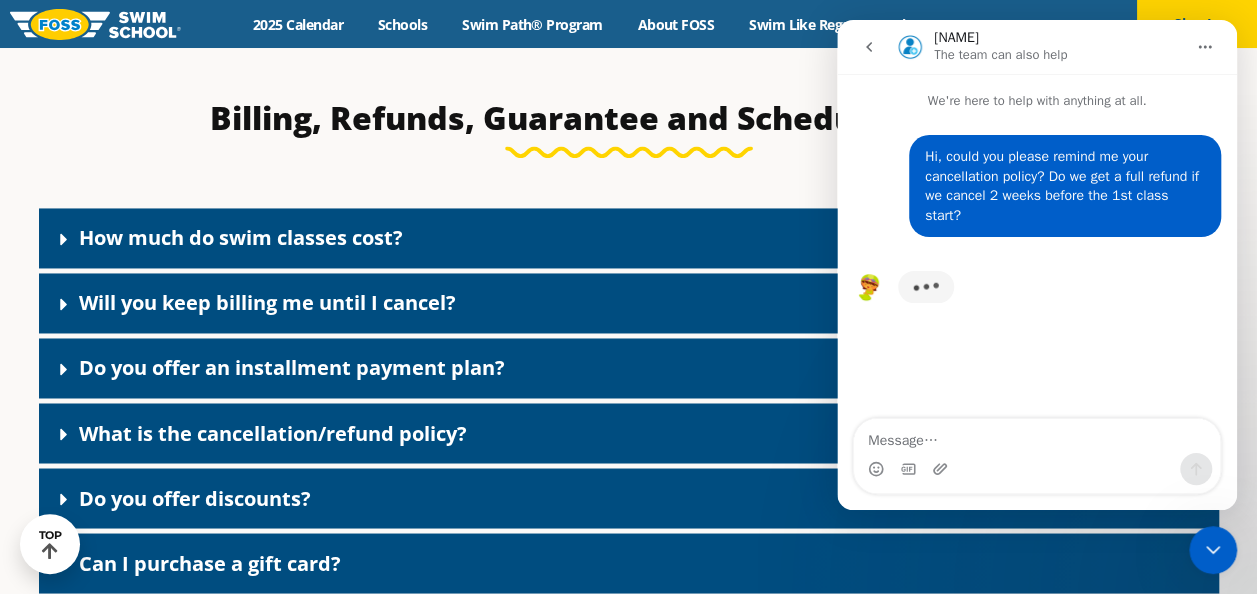 click 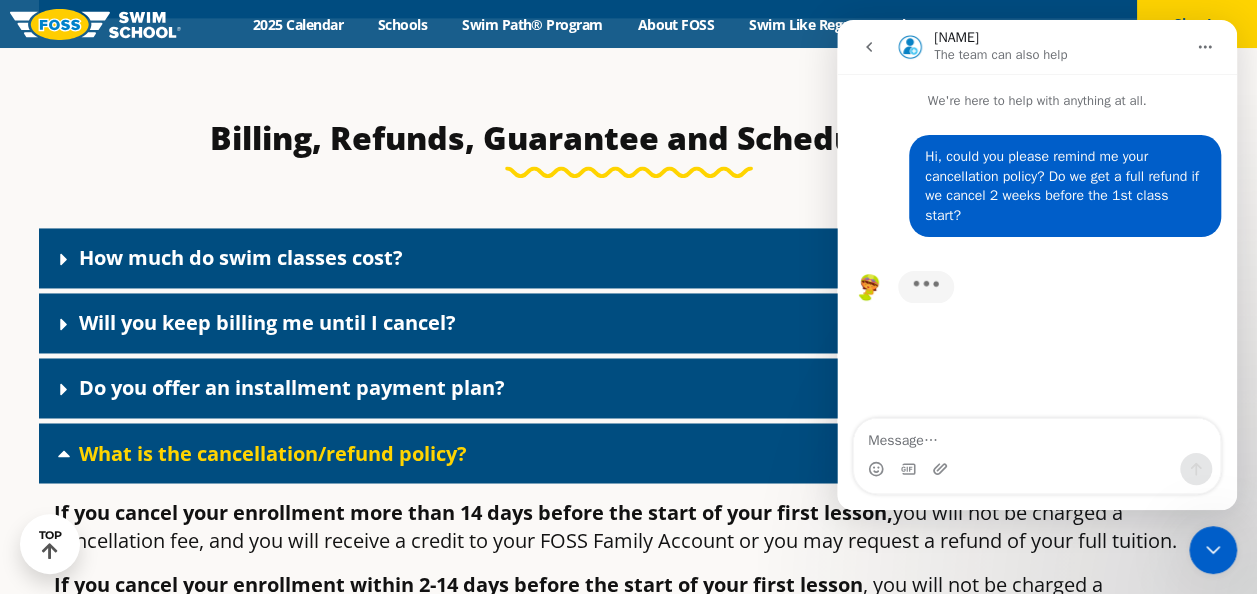 scroll, scrollTop: 1439, scrollLeft: 0, axis: vertical 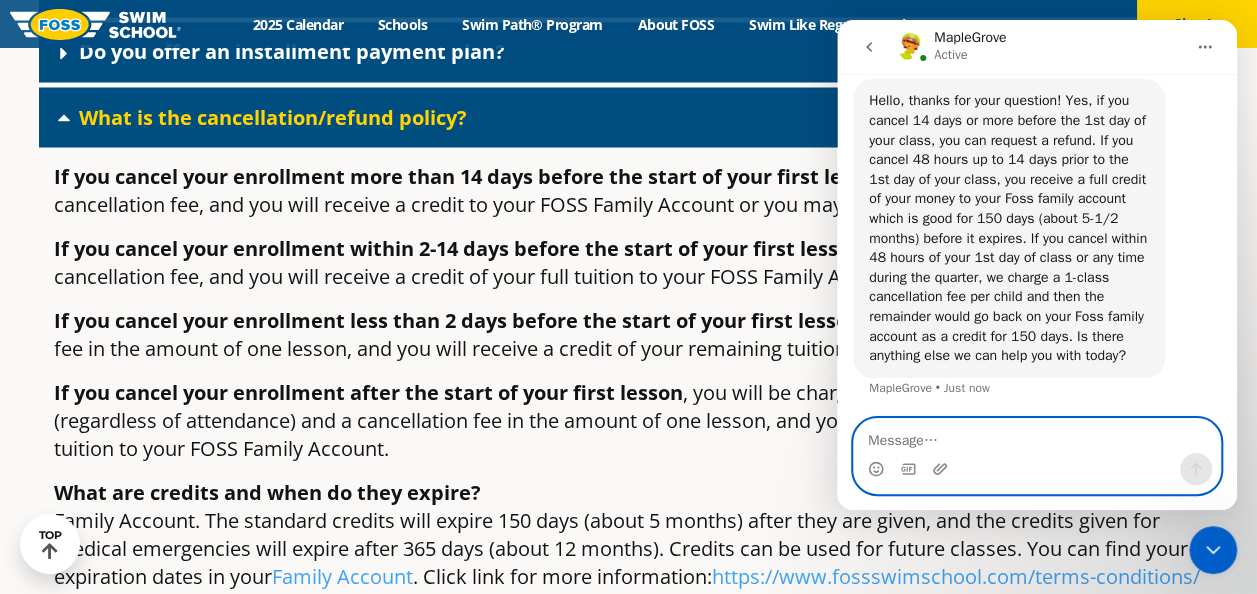 click at bounding box center (1037, 436) 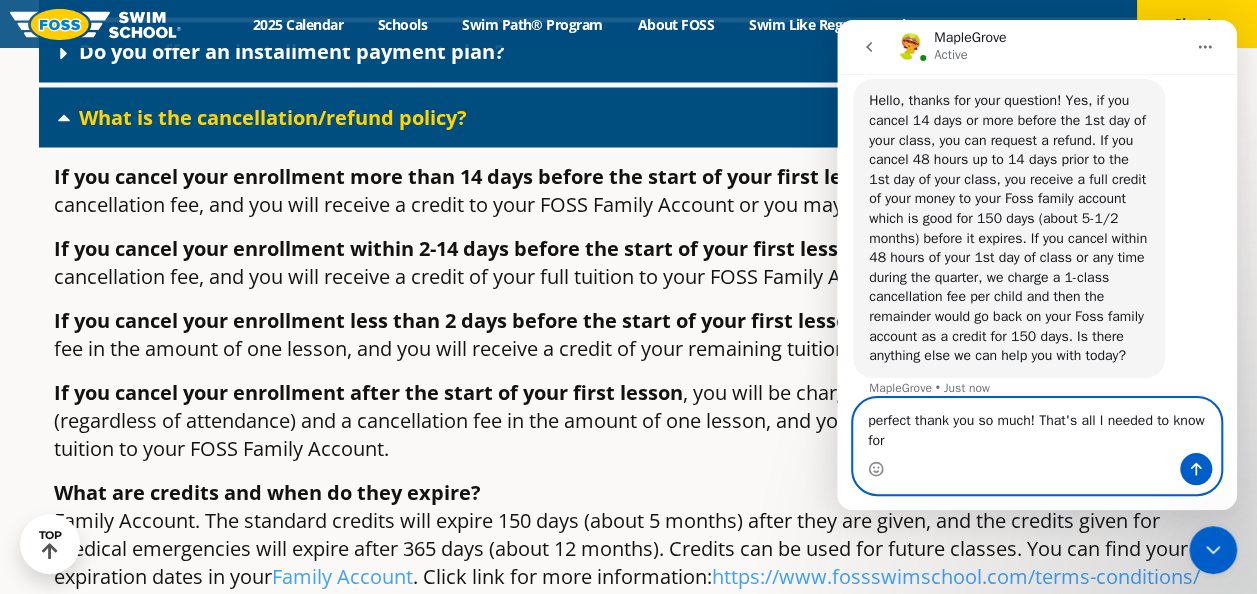 scroll, scrollTop: 194, scrollLeft: 0, axis: vertical 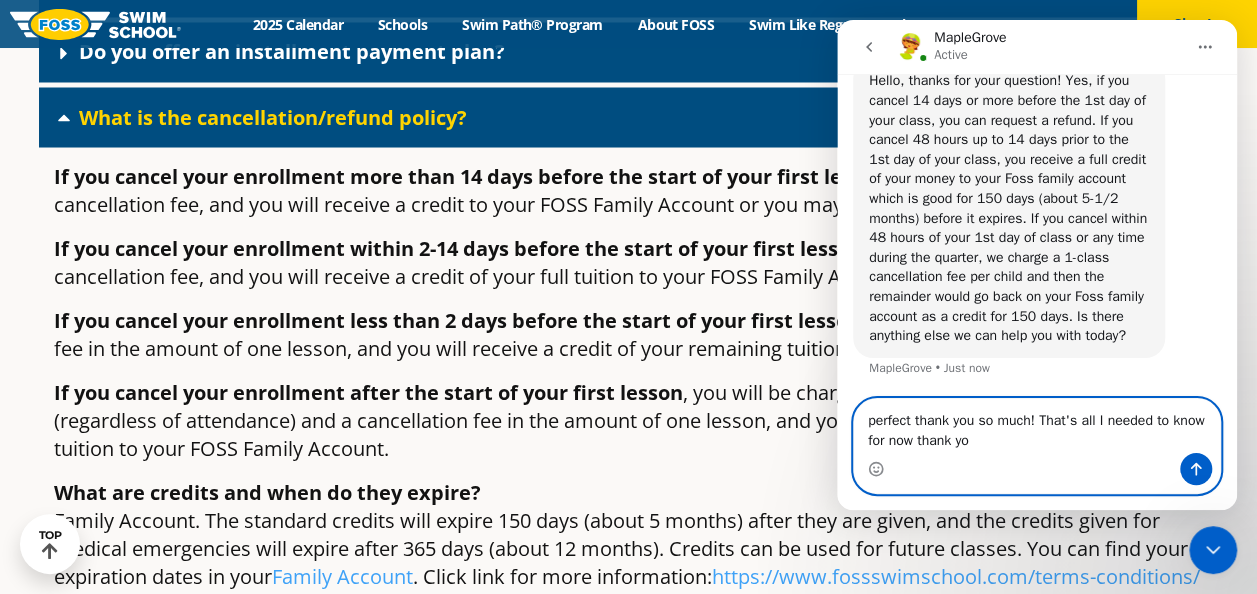 type on "perfect thank you so much! That's all I needed to know for now thank you" 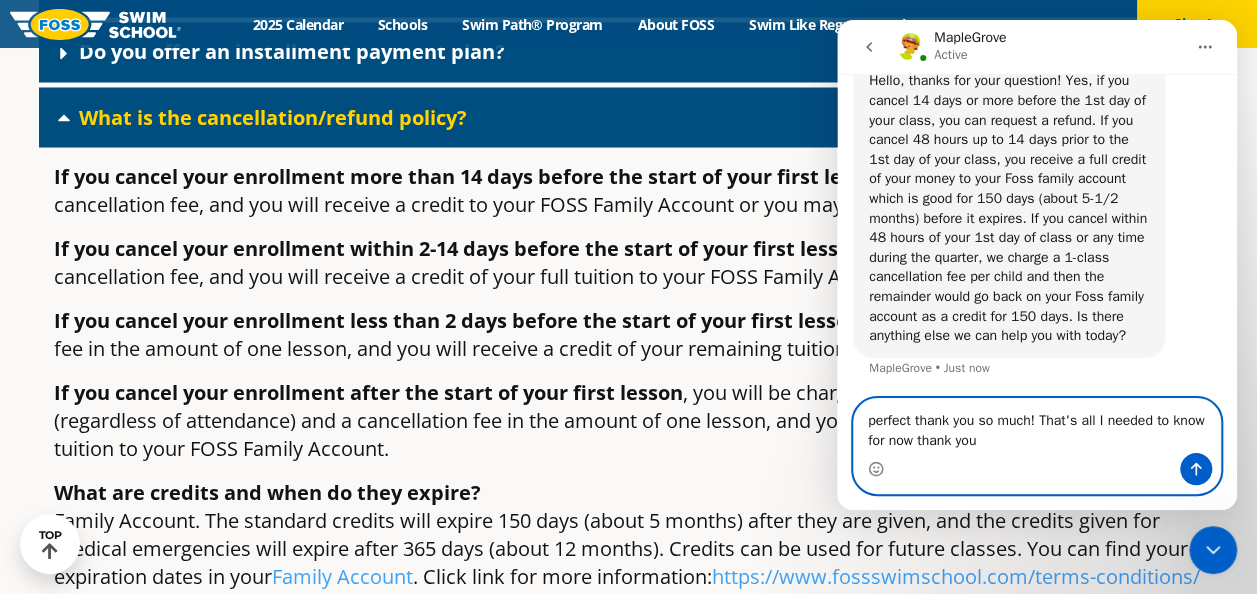 type 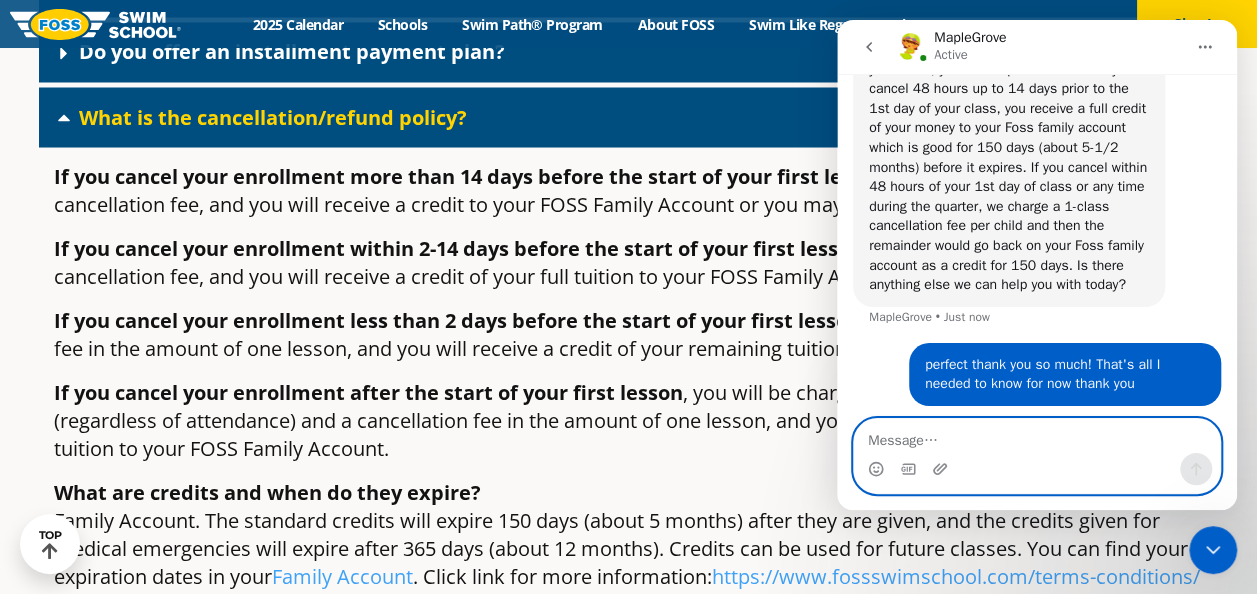 scroll, scrollTop: 253, scrollLeft: 0, axis: vertical 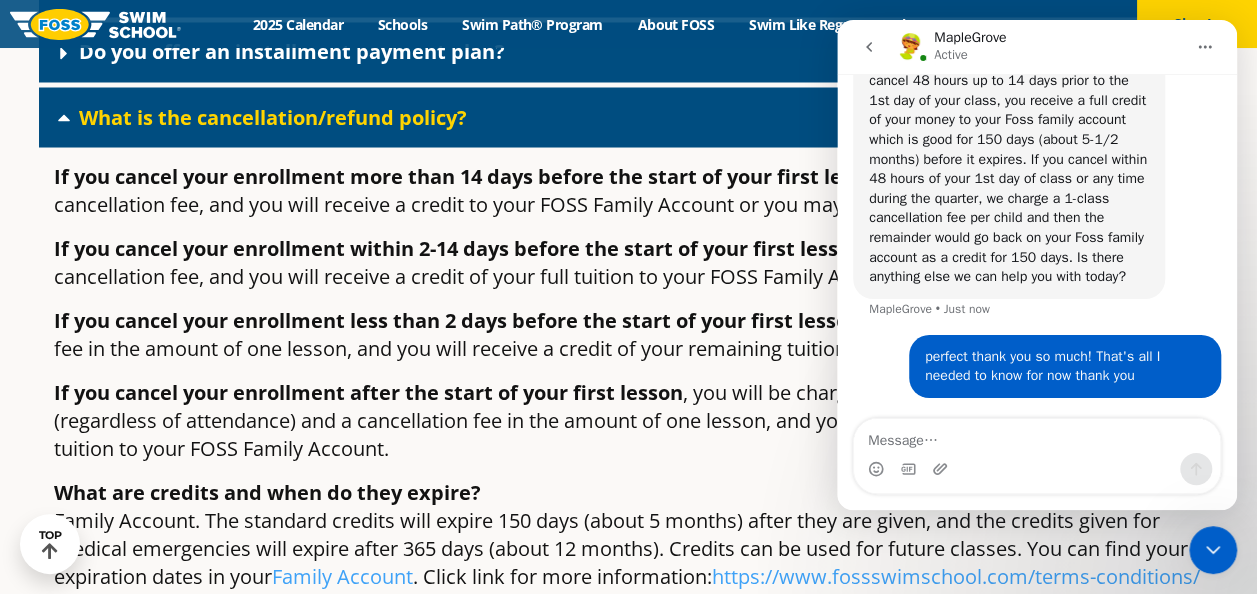 click 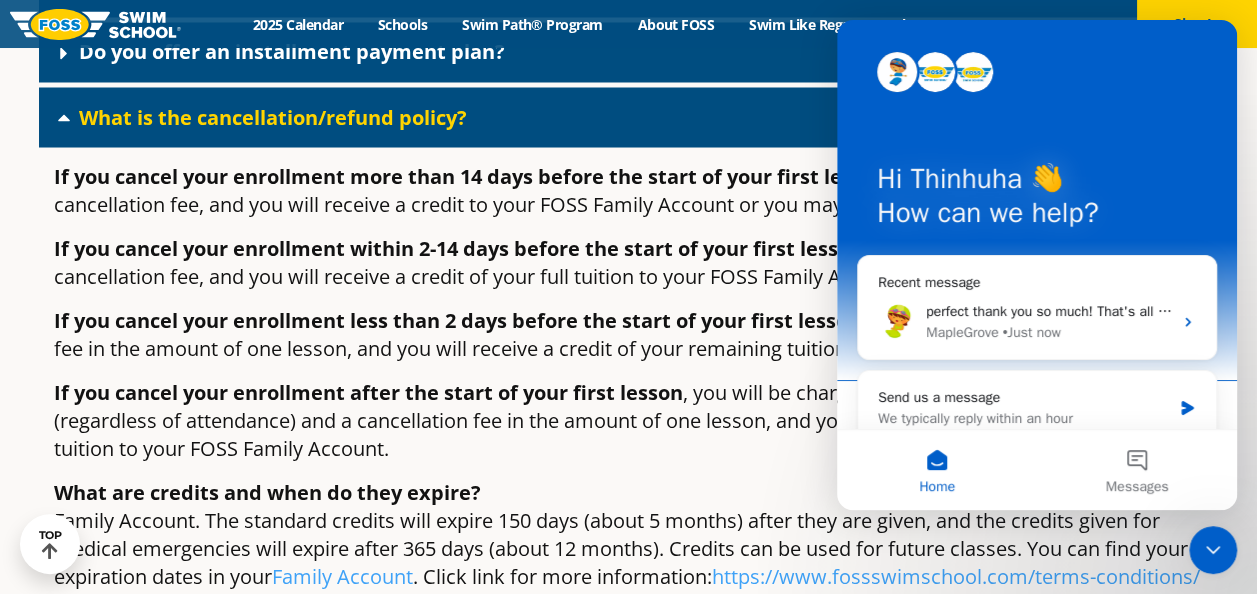 click on "If you cancel your enrollment after the start of your first lesson , you will be charged for any lessons that have occurred (regardless of attendance) and a cancellation fee in the amount of one lesson, and you will receive a credit of your remaining tuition to your FOSS Family Account." at bounding box center [629, 420] 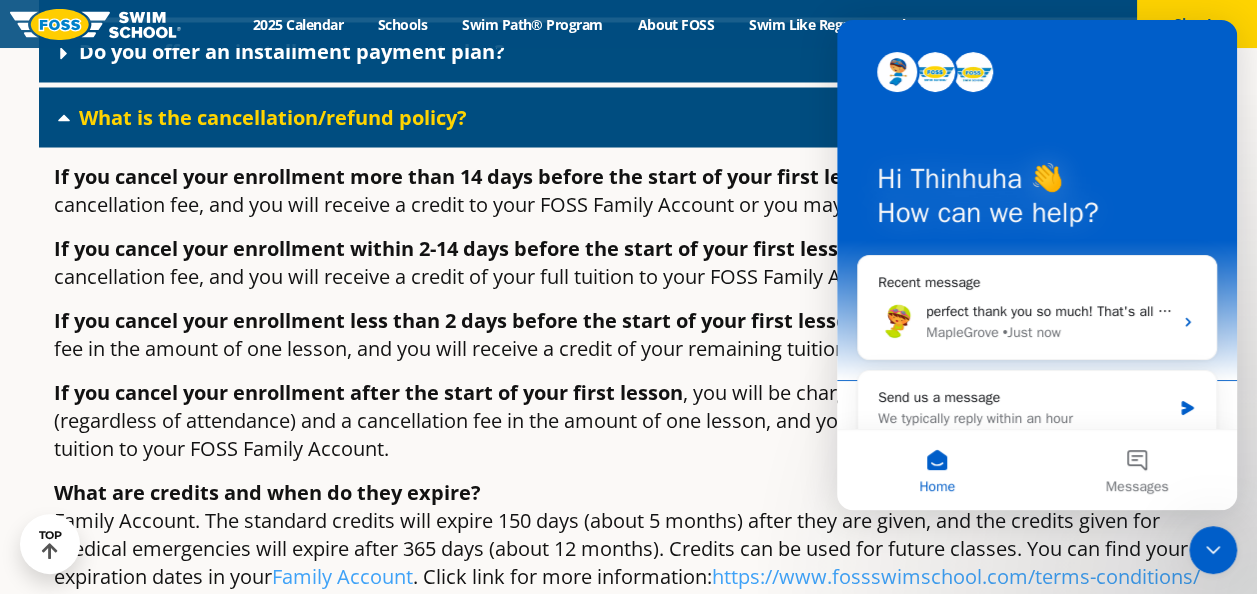 click on "What are credits and when do they expire? In the case that Foss Swim School cancels your lesson(s), a credit for the cancelled lesson(s) will be applied to your Family Account. The standard credits will expire 150 days (about 5 months) after they are given, and the credits given for medical emergencies will expire after 365 days (about 12 months). Credits can be used for future classes. You can find your expiration dates in your  Family Account  . Click link for more information:   https://www.fossswimschool.com/terms-conditions/" at bounding box center (629, 534) 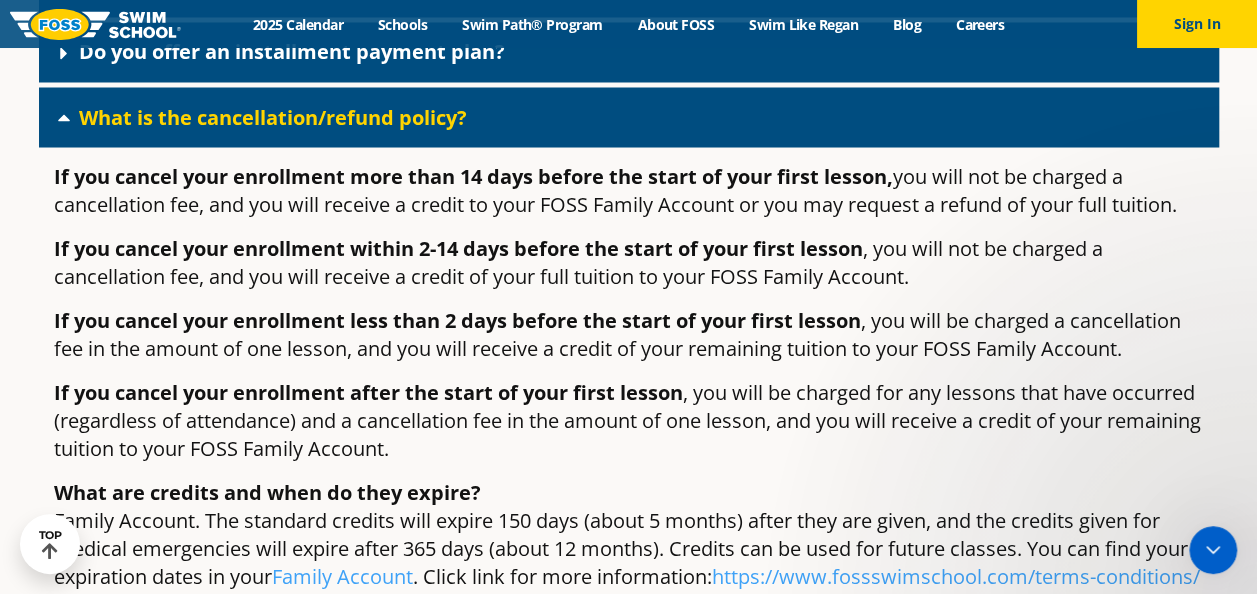 scroll, scrollTop: 0, scrollLeft: 0, axis: both 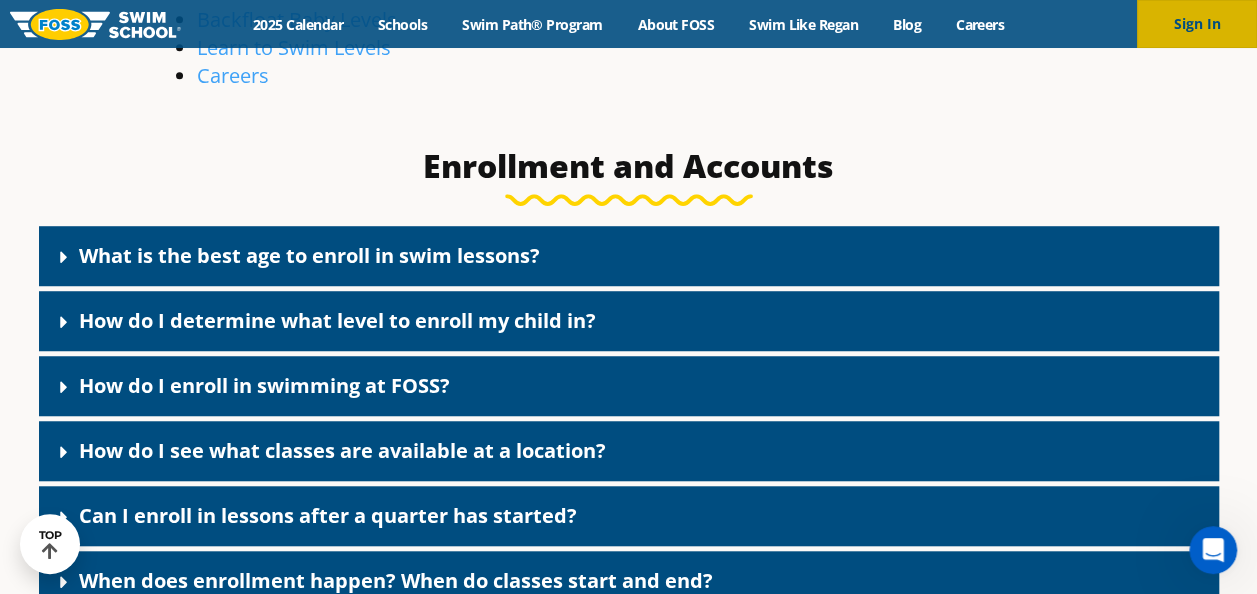 click on "Sign In" at bounding box center [1197, 24] 